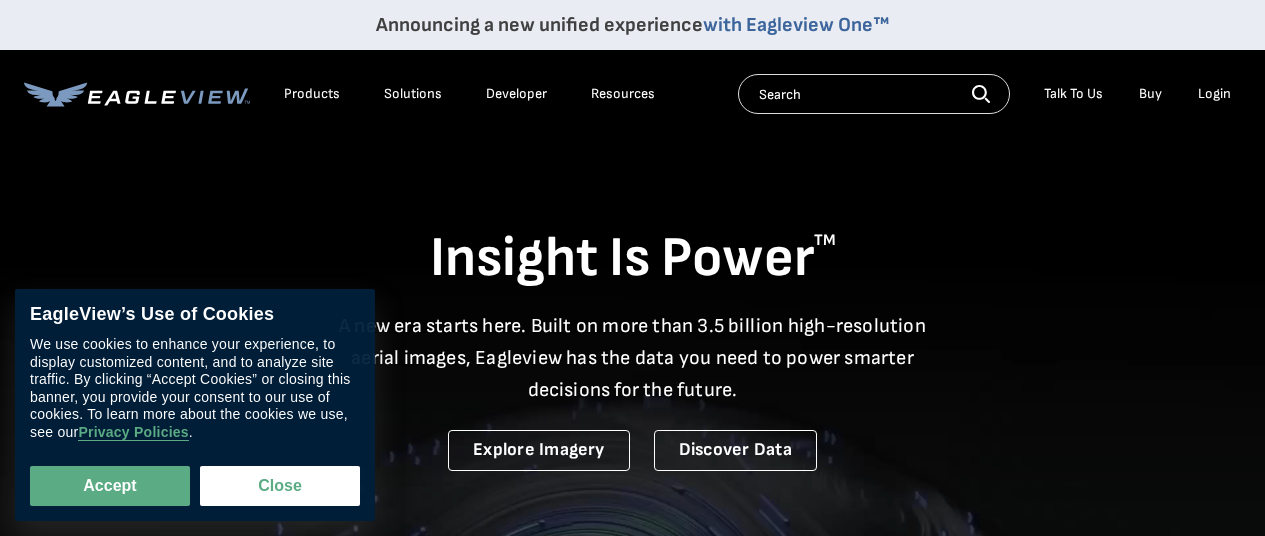 scroll, scrollTop: 0, scrollLeft: 0, axis: both 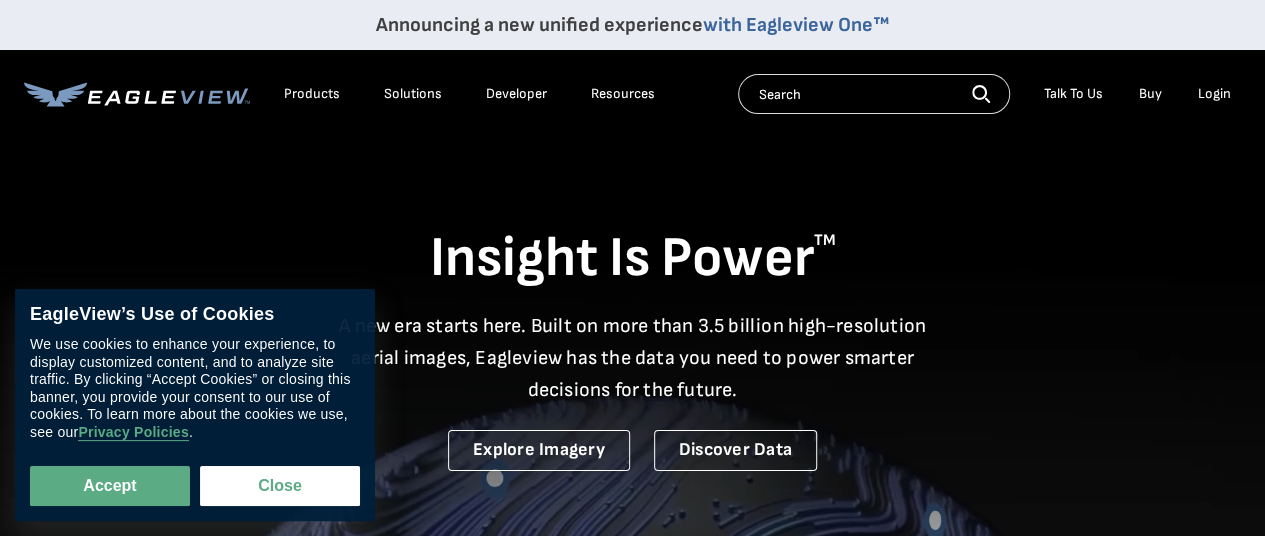 click on "Login" at bounding box center [1214, 94] 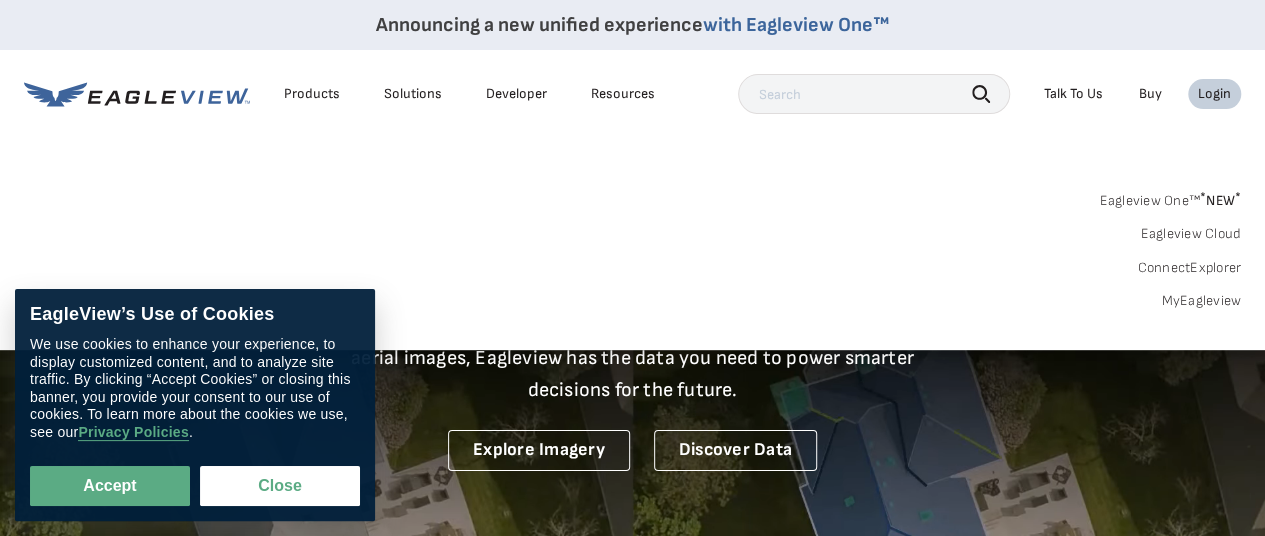 click on "MyEagleview" at bounding box center (1201, 301) 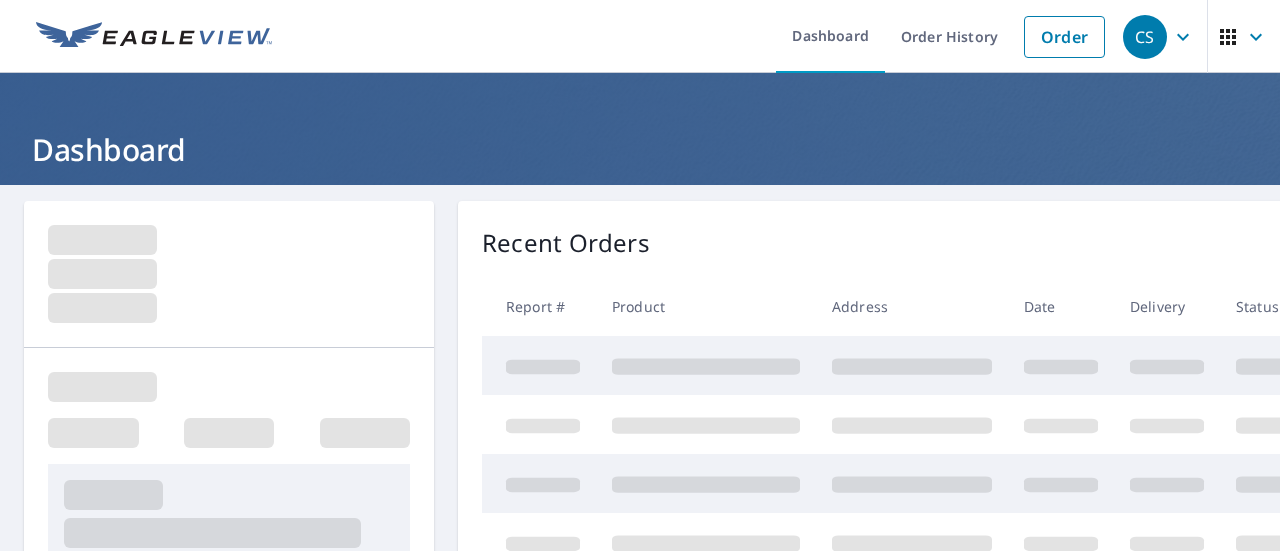 scroll, scrollTop: 0, scrollLeft: 0, axis: both 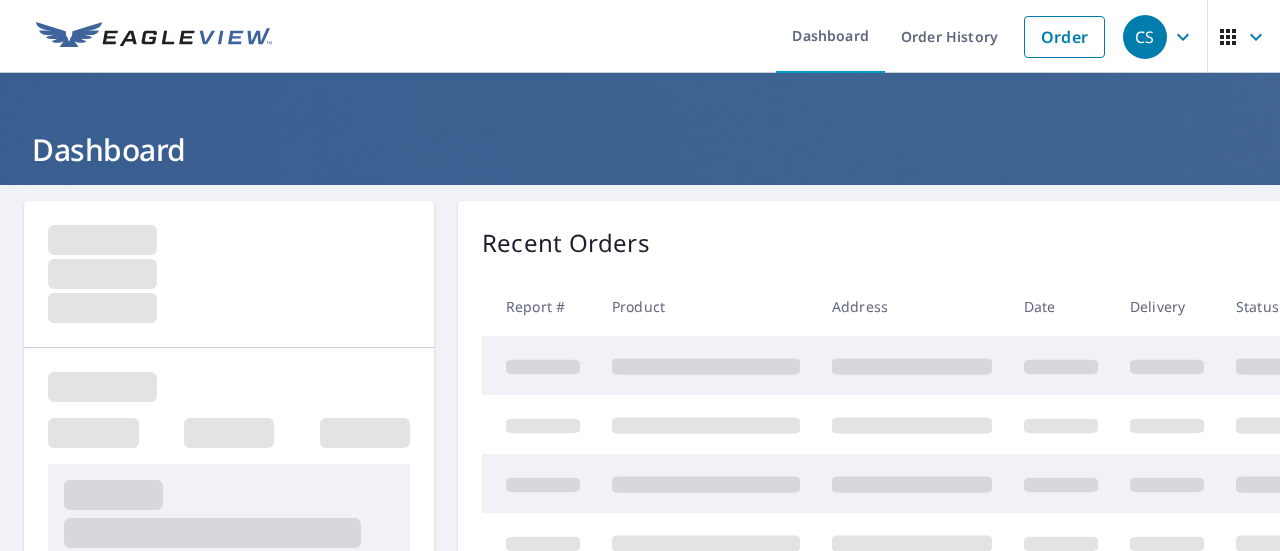 click on "Product" at bounding box center (706, 306) 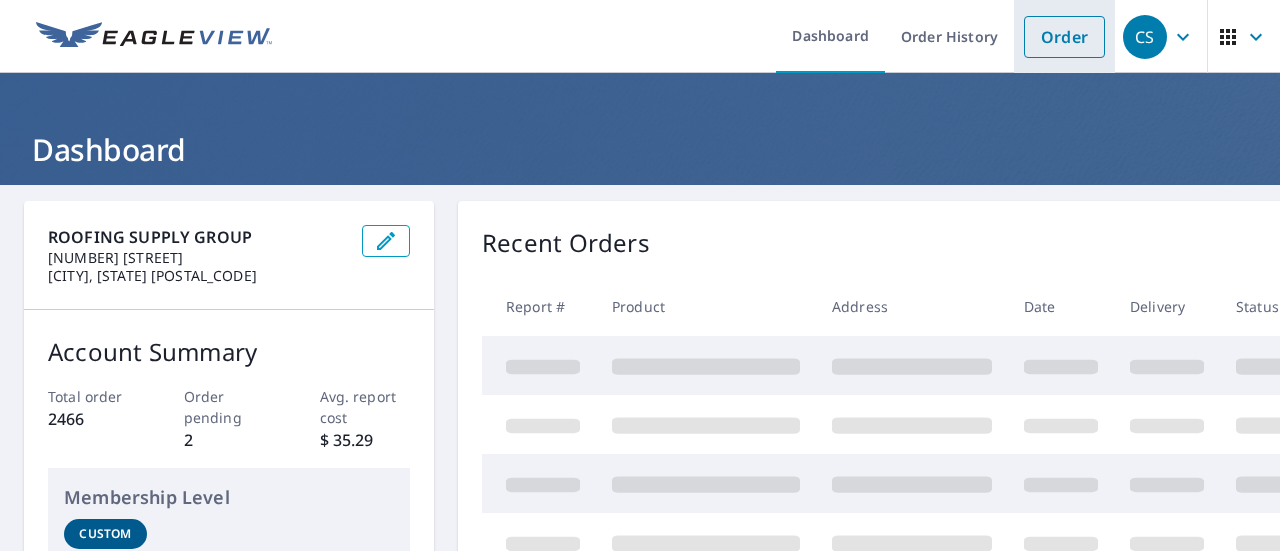 click on "Order" at bounding box center [1064, 37] 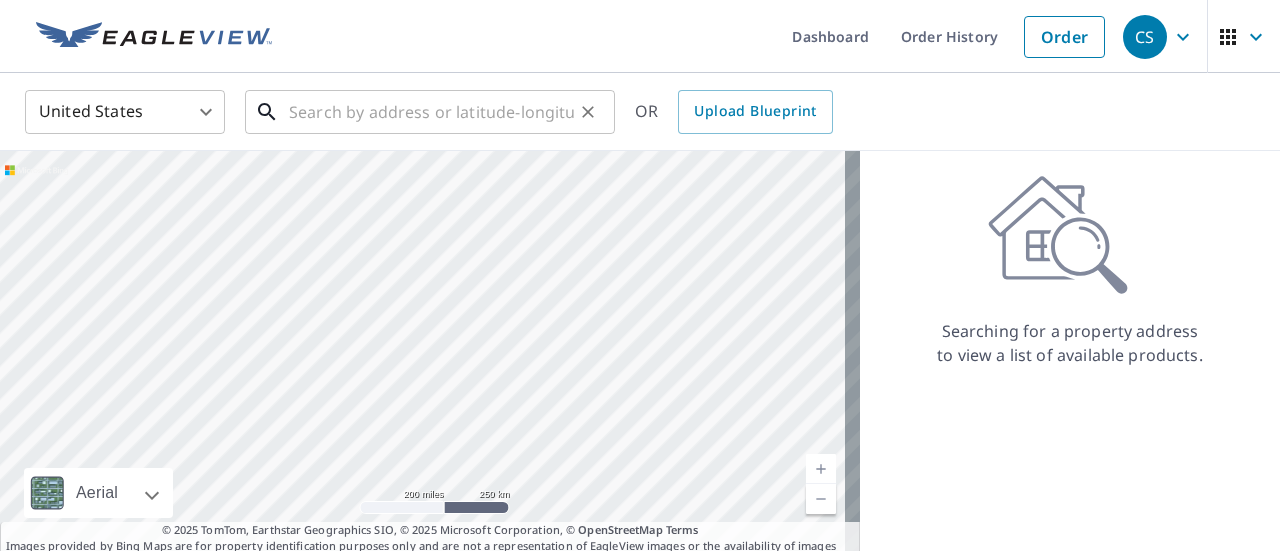 click at bounding box center (431, 112) 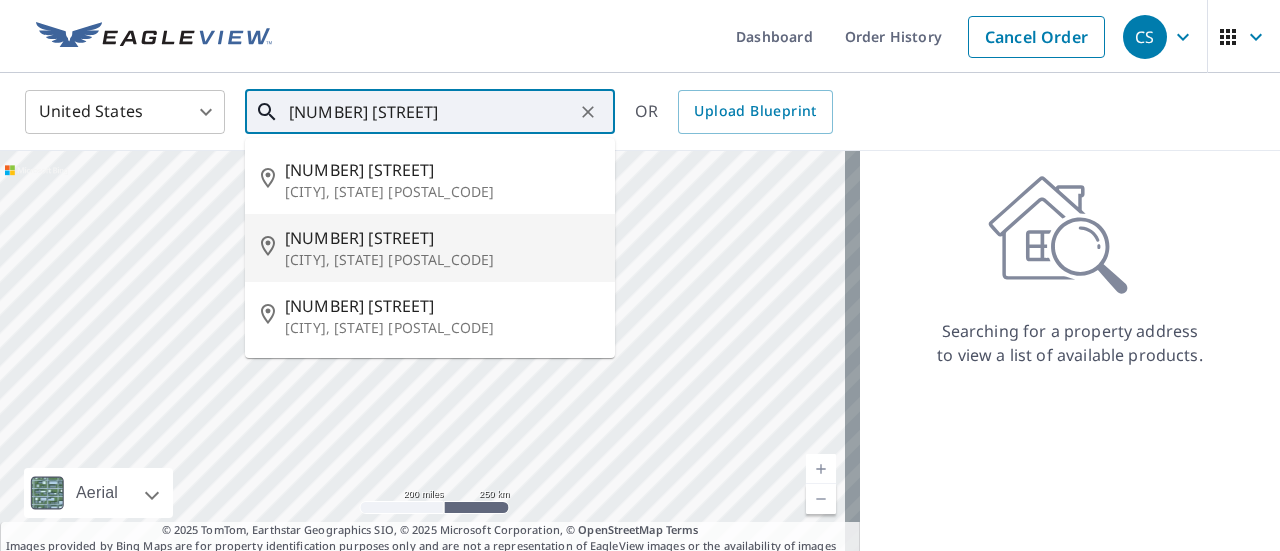 click on "49 Forest Glen Rd" at bounding box center (442, 238) 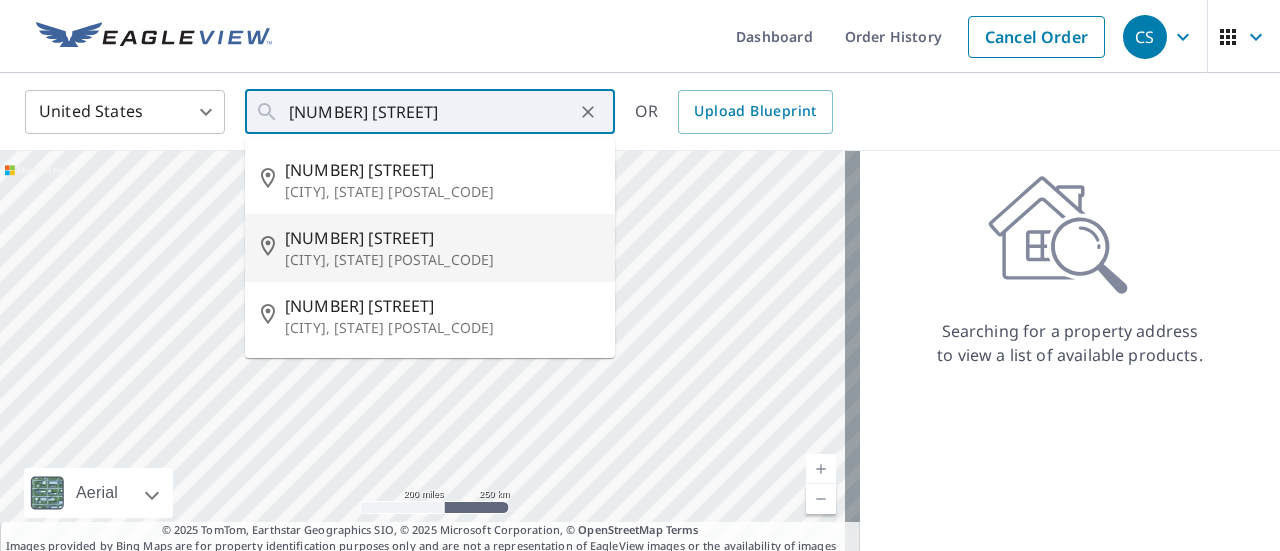 type on "49 Forest Glen Rd Columbus, MS 39705" 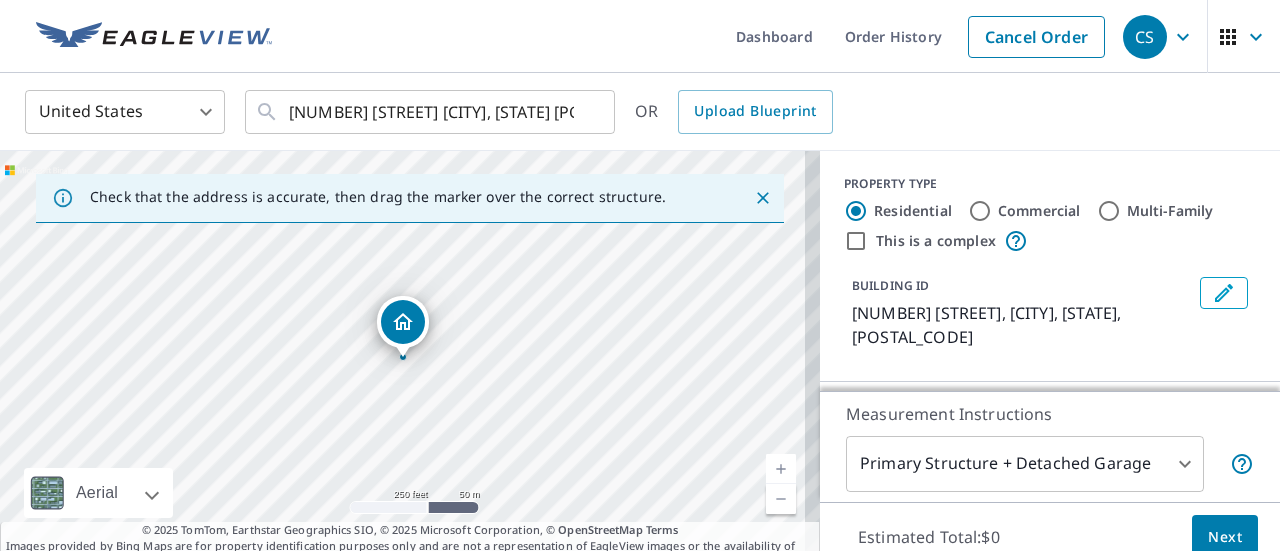 scroll, scrollTop: 206, scrollLeft: 0, axis: vertical 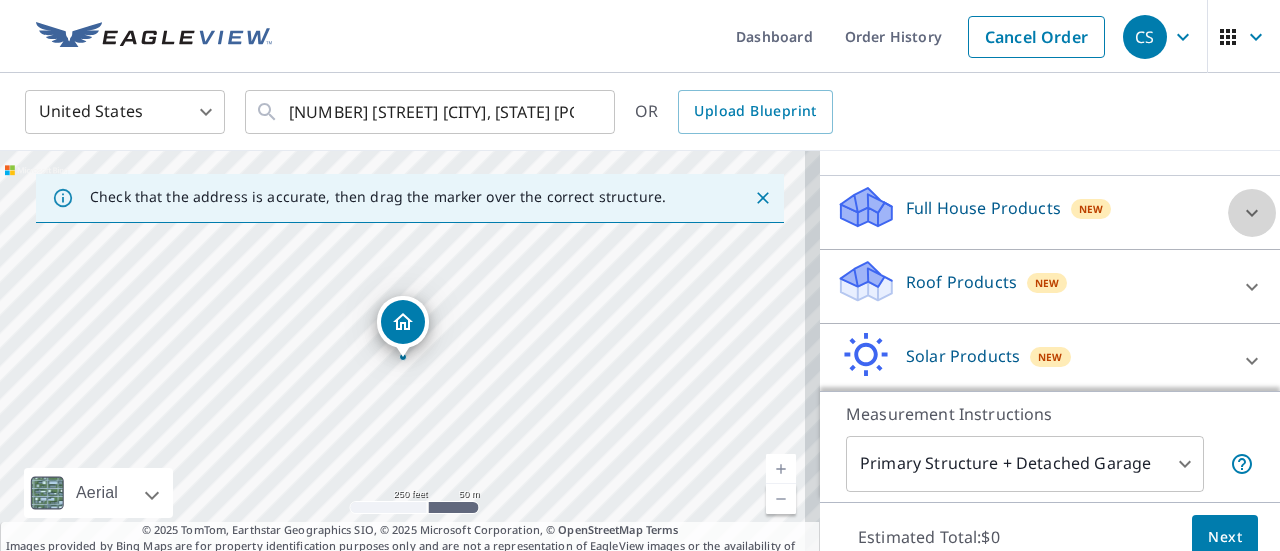 click 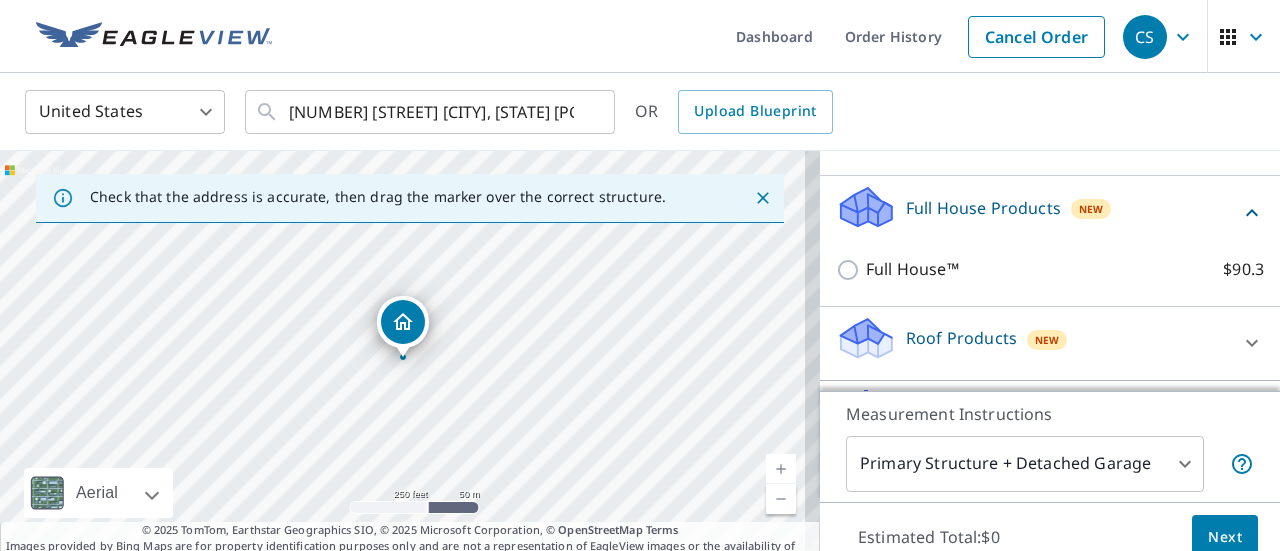 click on "New" at bounding box center (1047, 340) 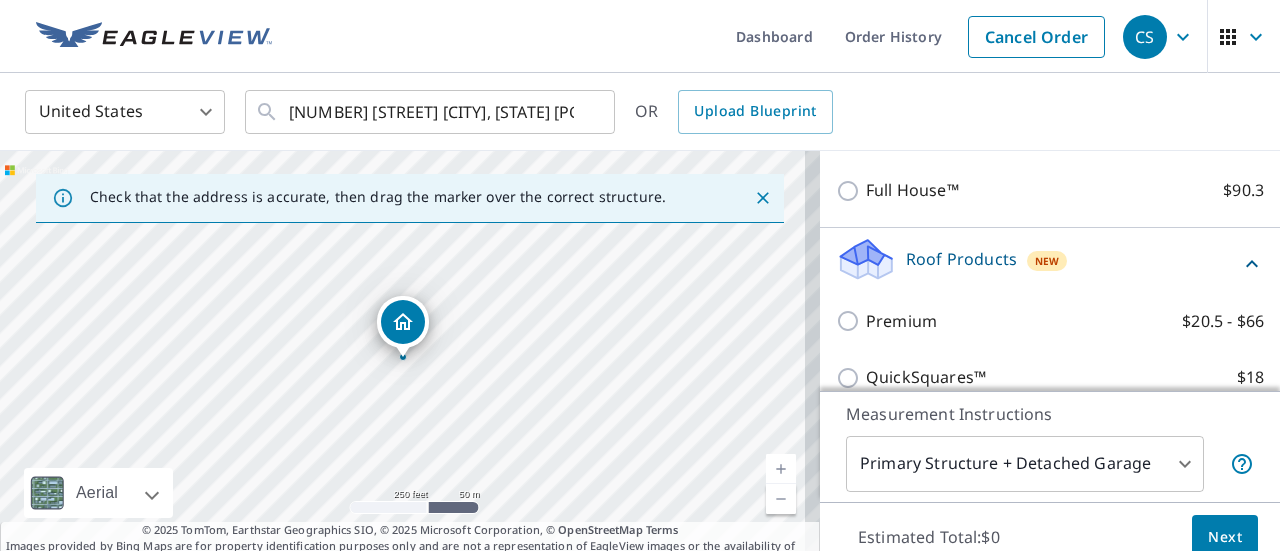 scroll, scrollTop: 286, scrollLeft: 0, axis: vertical 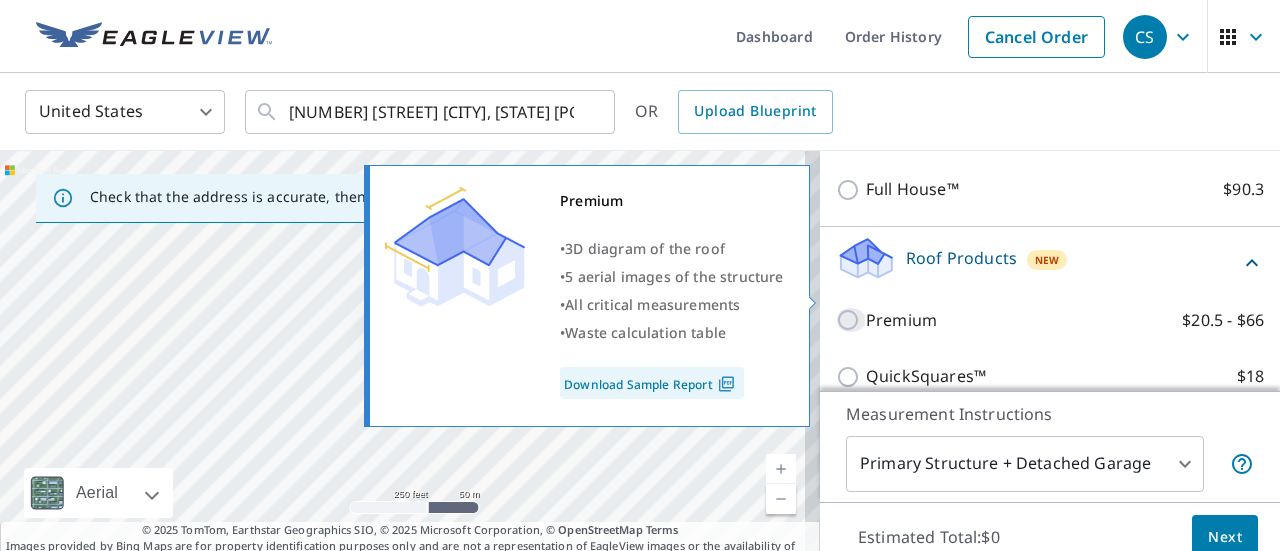 click on "Premium $20.5 - $66" at bounding box center [851, 320] 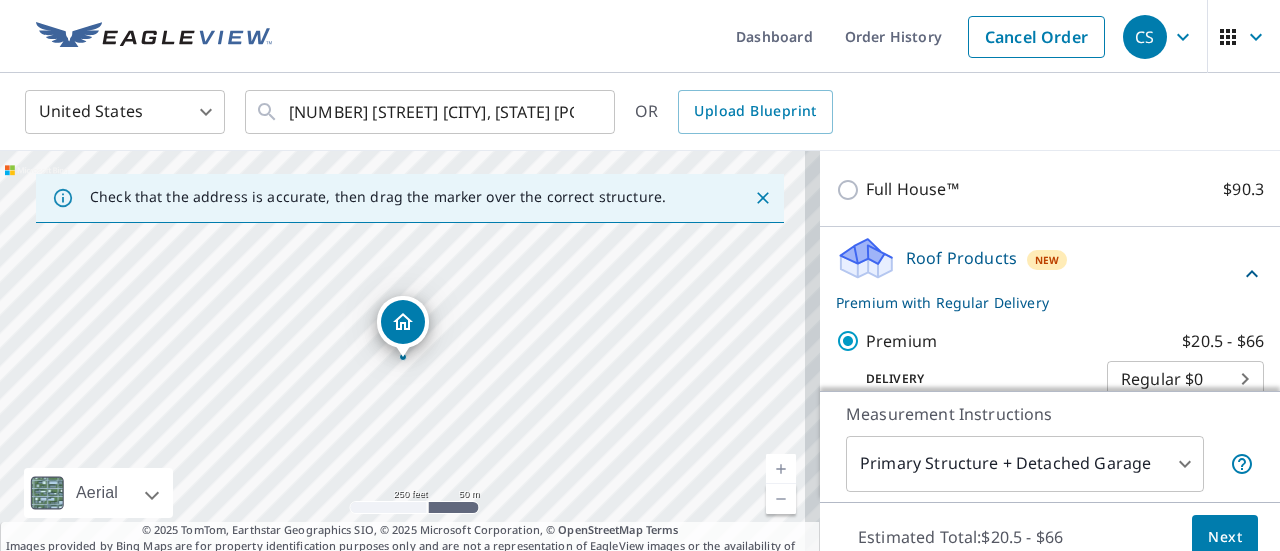 click on "Next" at bounding box center (1225, 537) 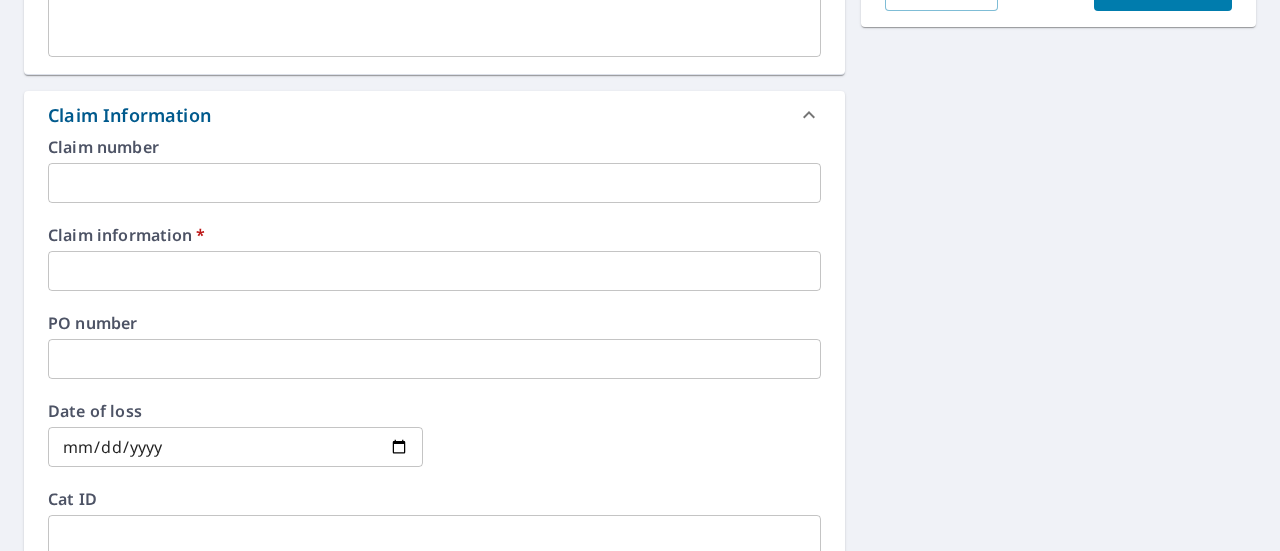 scroll, scrollTop: 1144, scrollLeft: 0, axis: vertical 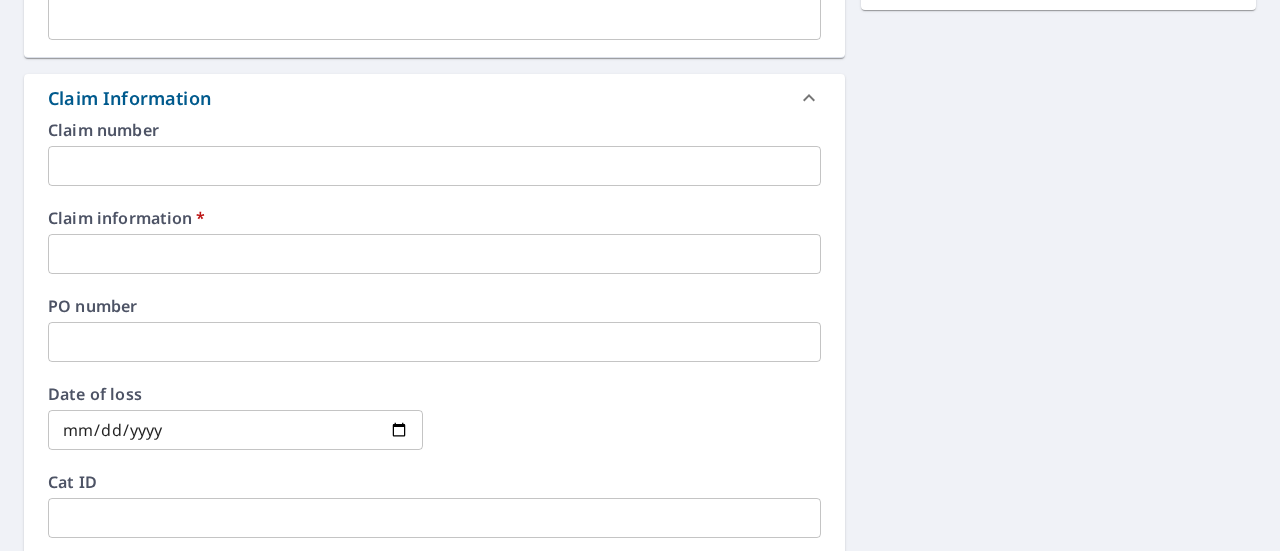 click at bounding box center [434, 254] 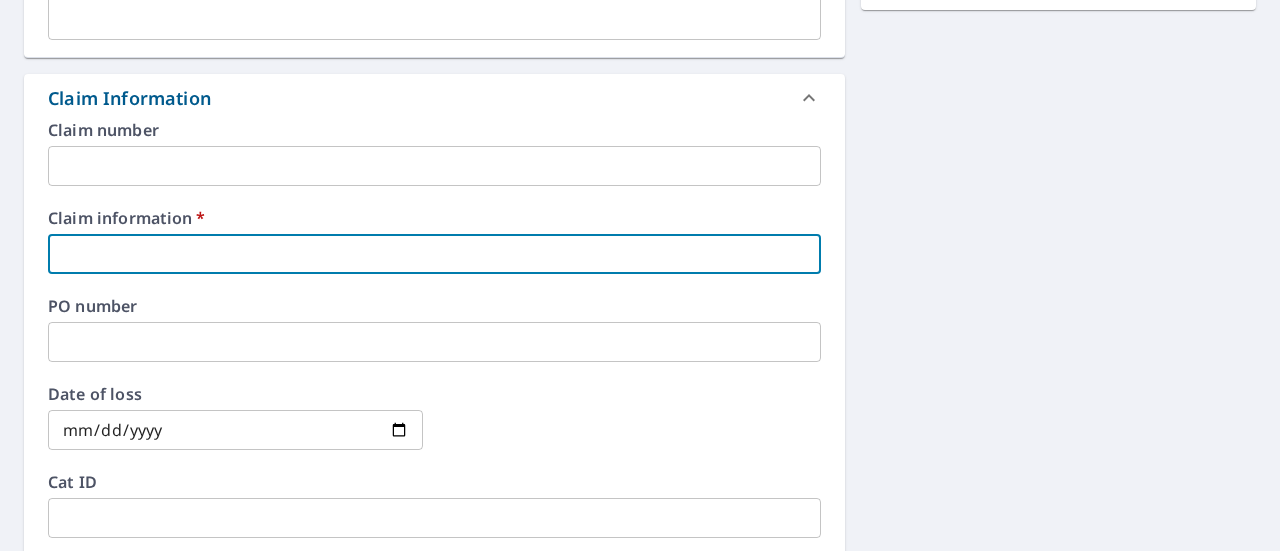 type on "k" 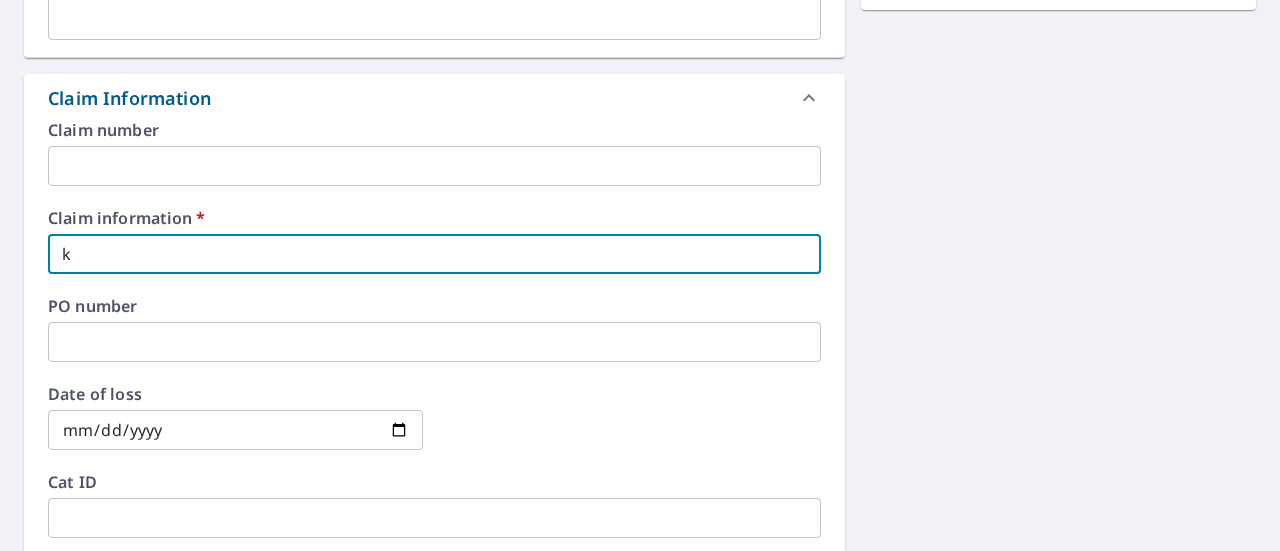 type on "ki" 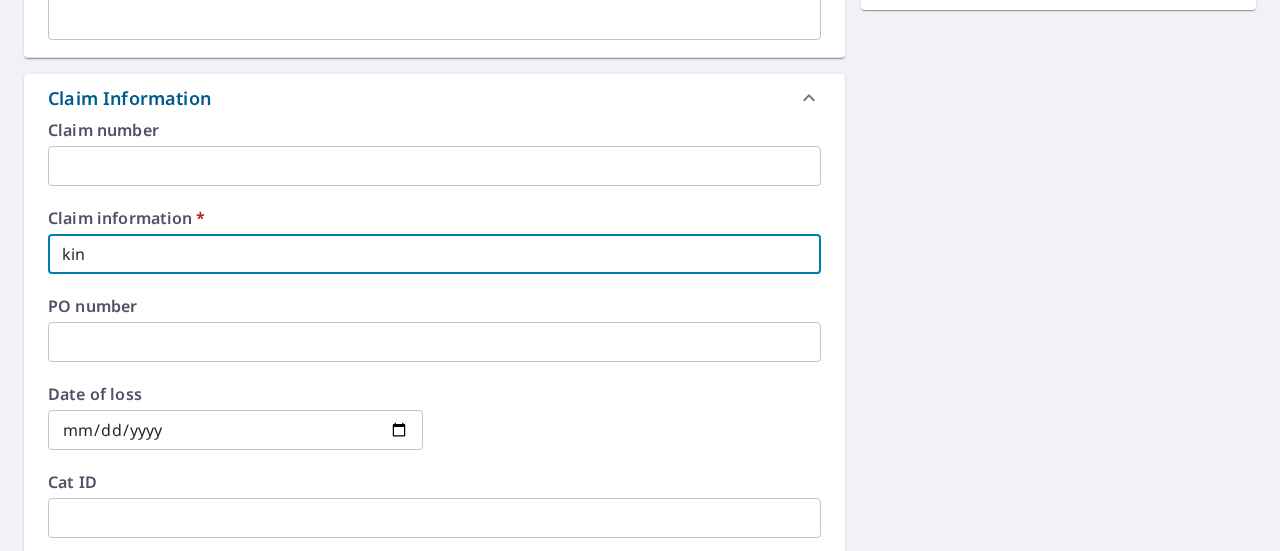 type on "kina" 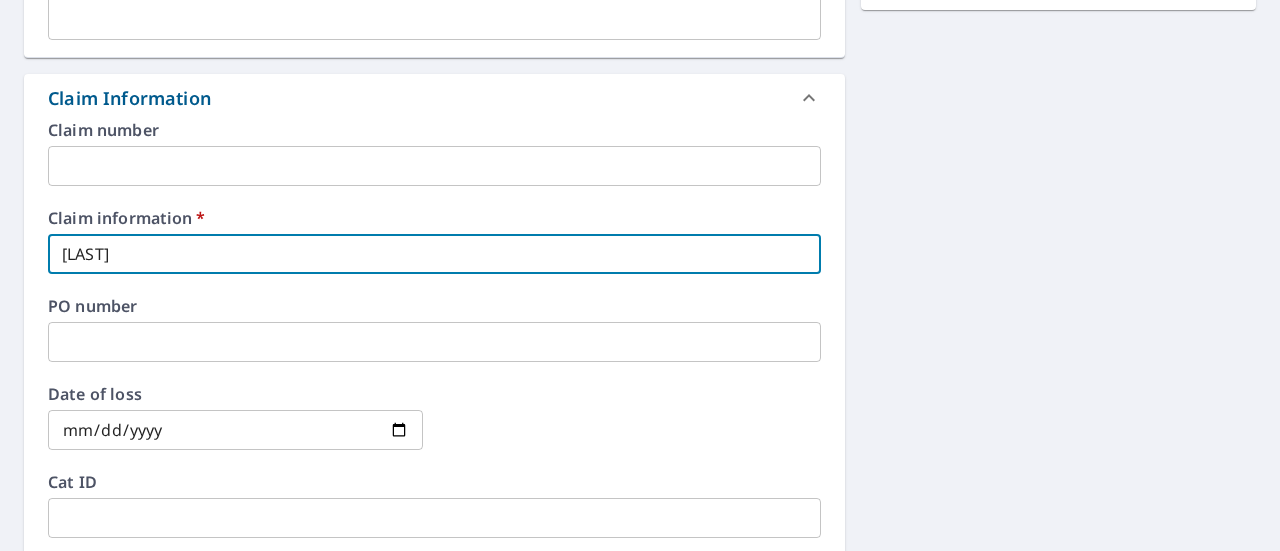 type on "kinar" 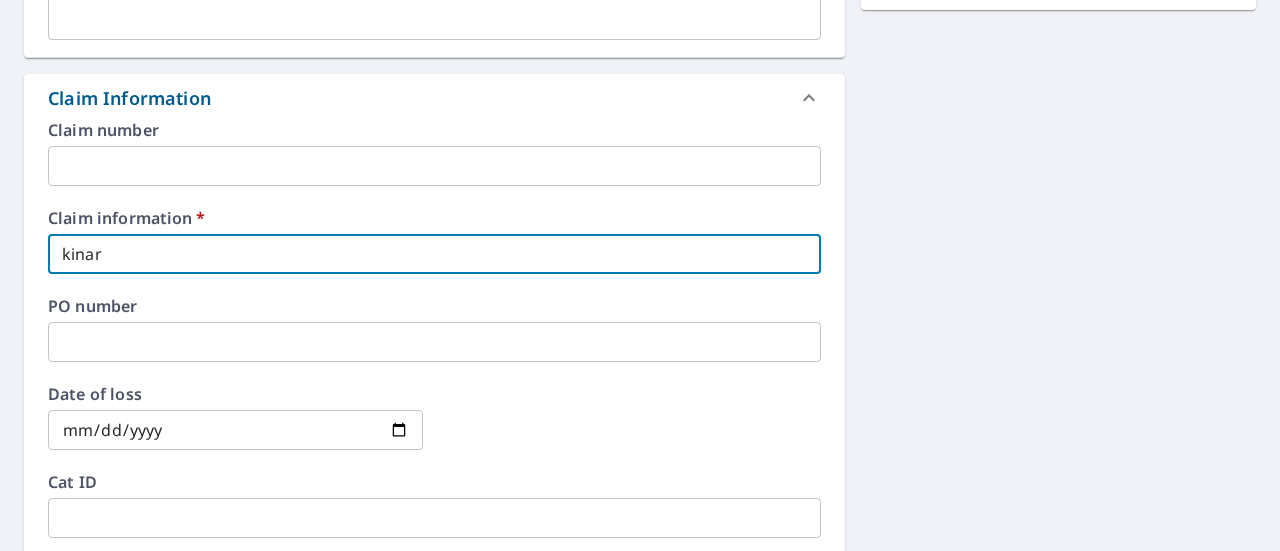type on "kinard" 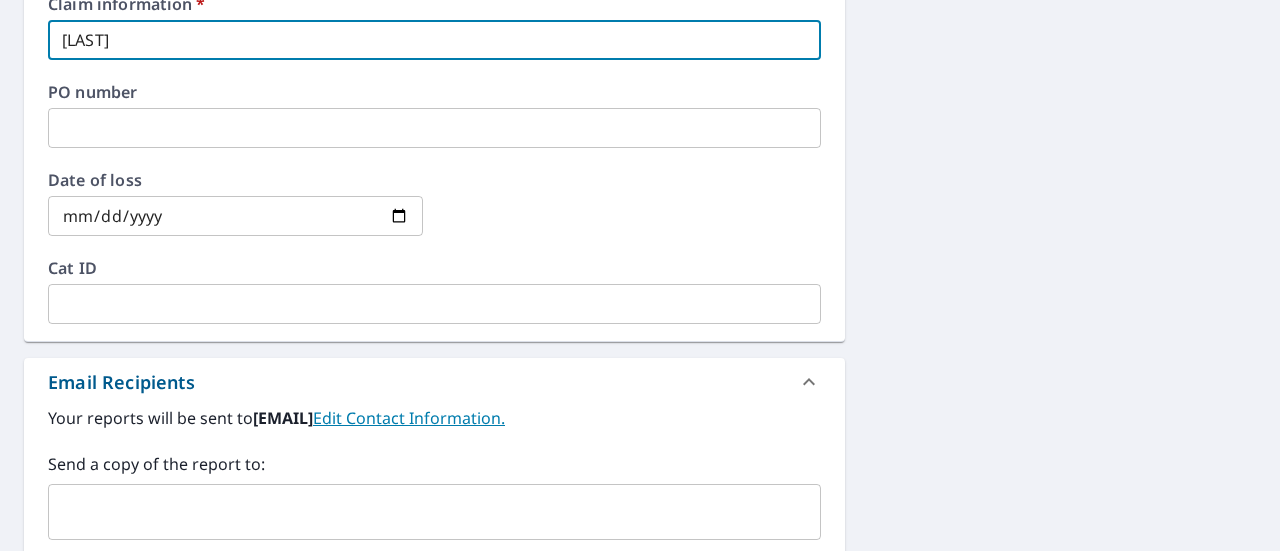 scroll, scrollTop: 868, scrollLeft: 0, axis: vertical 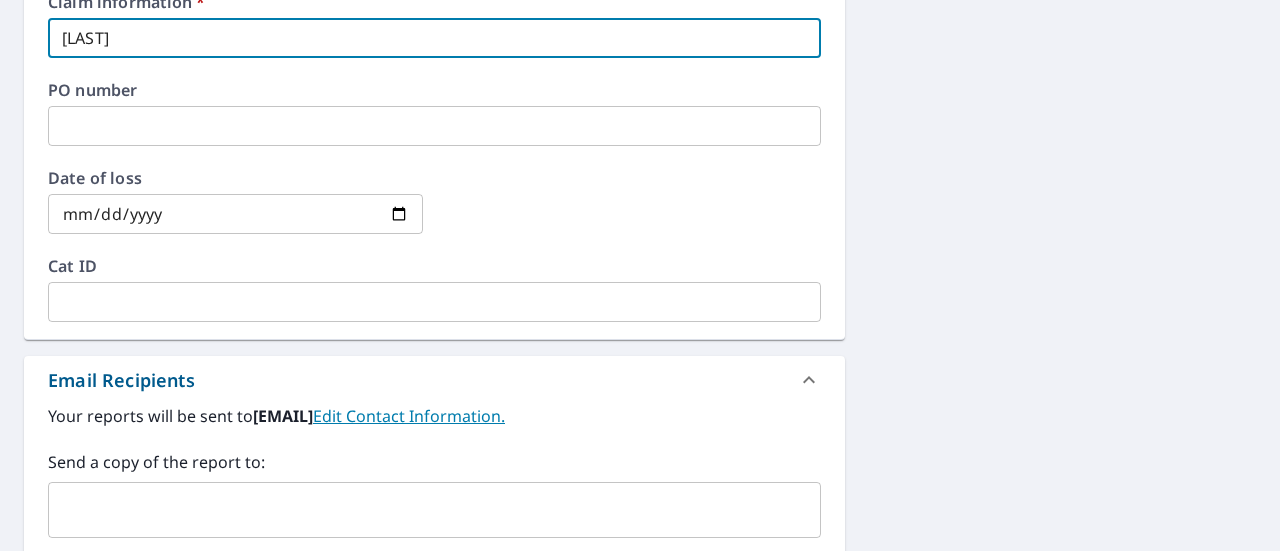 type on "kinard" 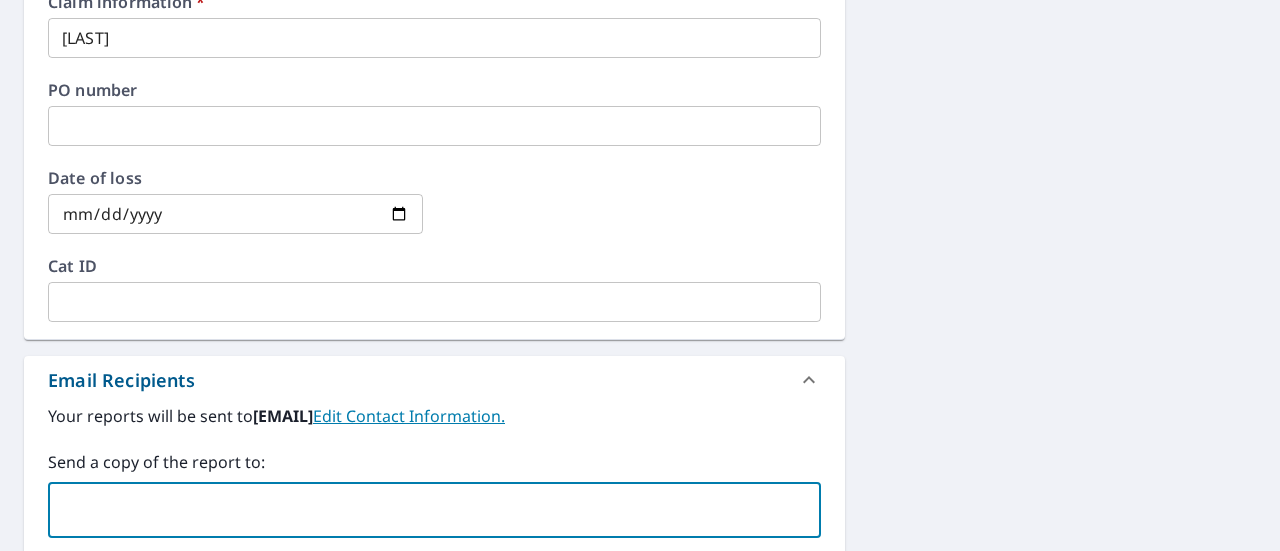 click at bounding box center [419, 510] 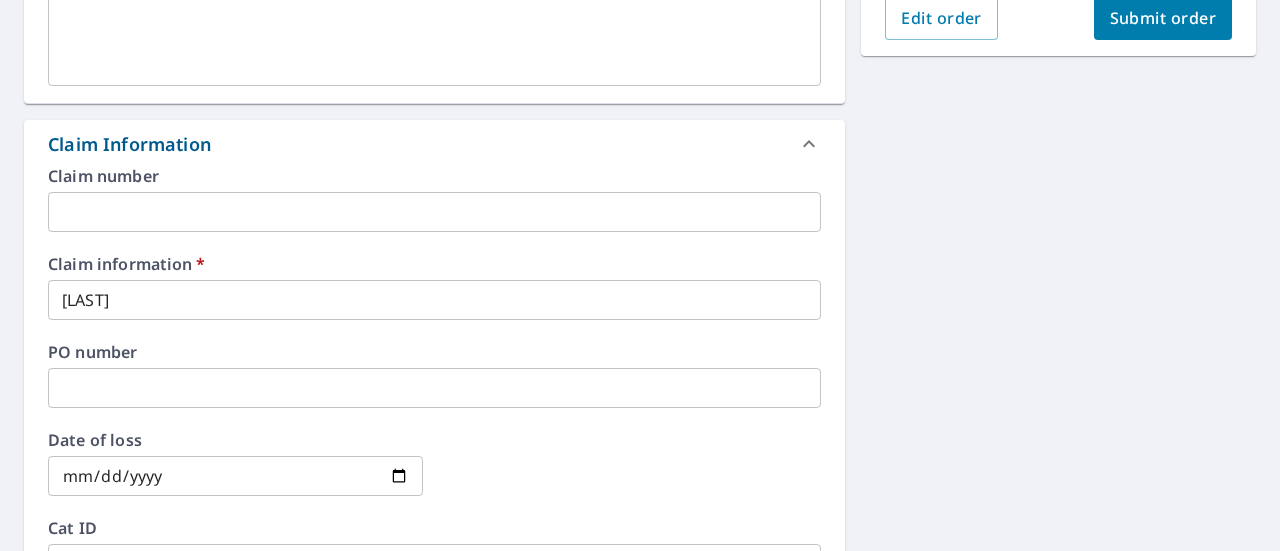 scroll, scrollTop: 602, scrollLeft: 0, axis: vertical 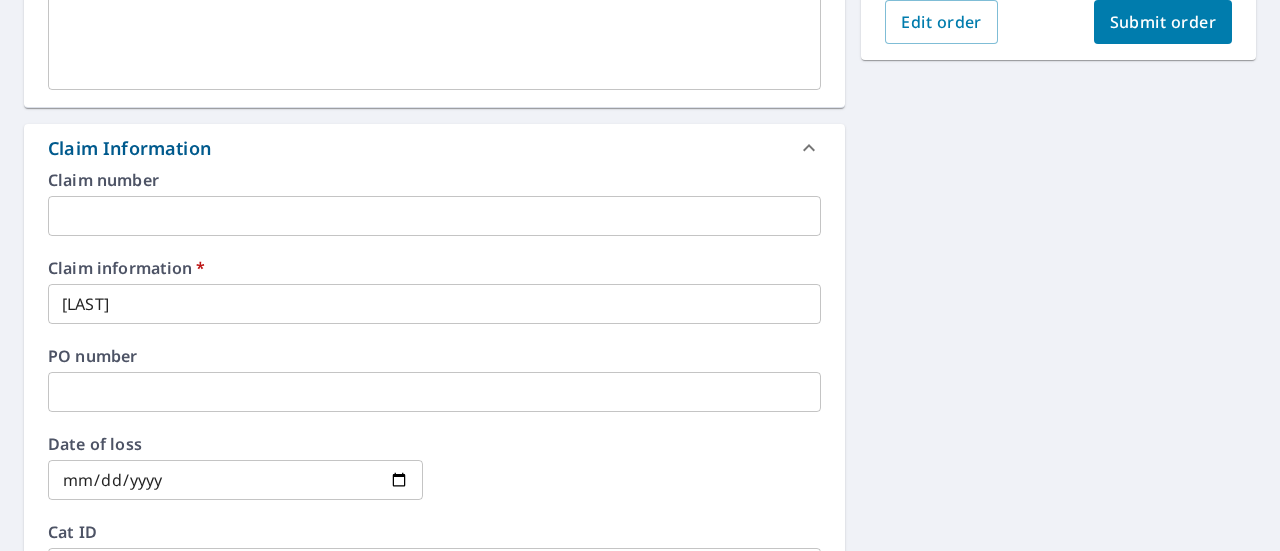 type on "ckinard84@gmail.com" 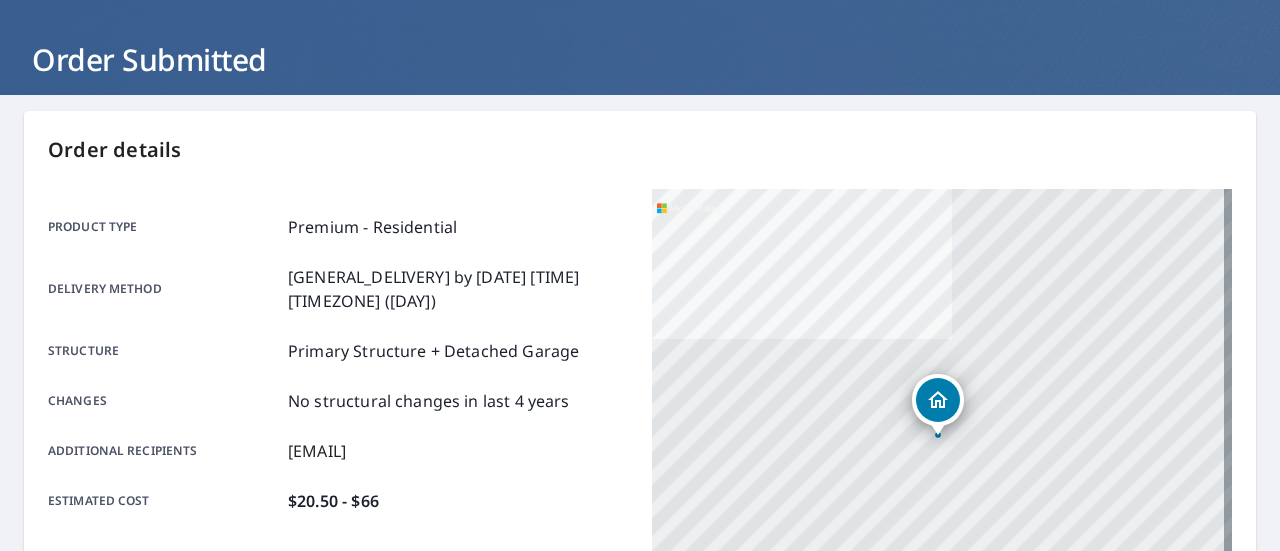 scroll, scrollTop: 0, scrollLeft: 0, axis: both 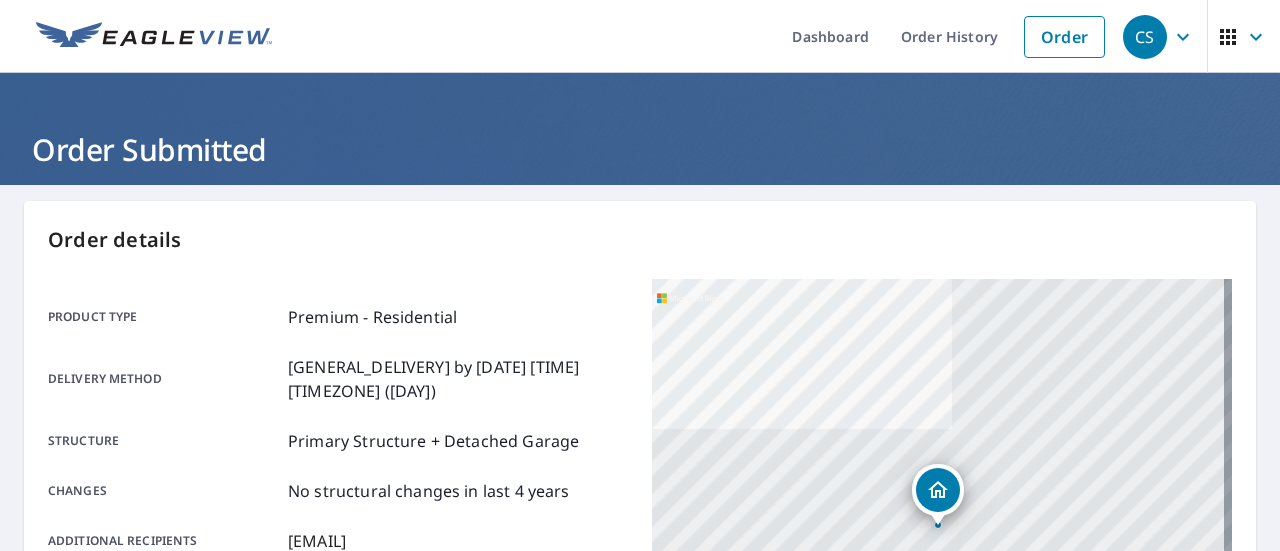 click 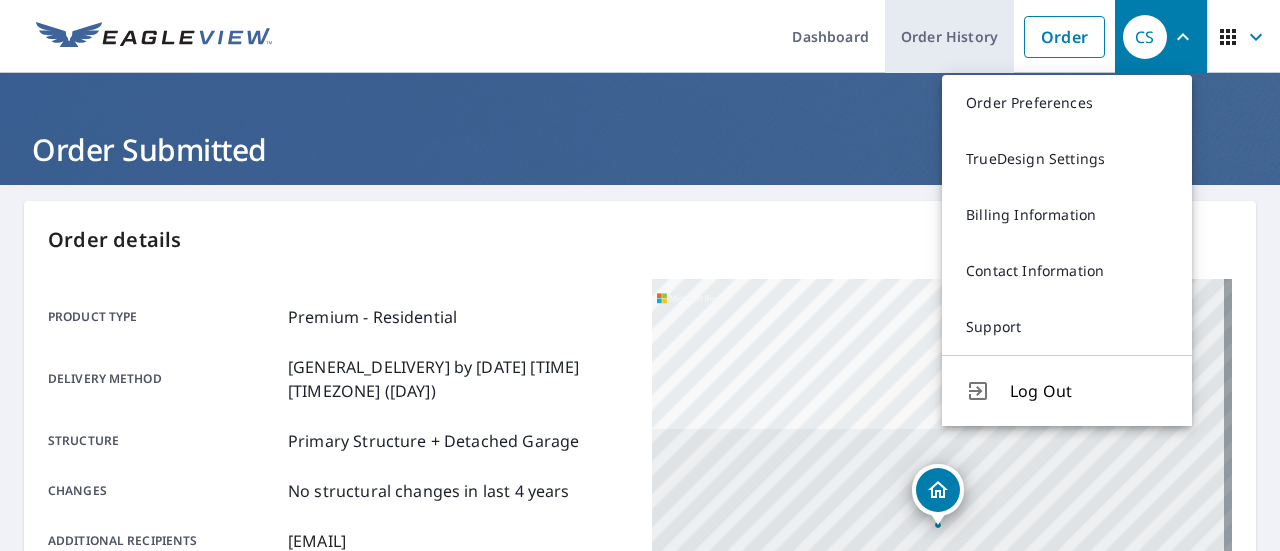 click on "Order History" at bounding box center (949, 36) 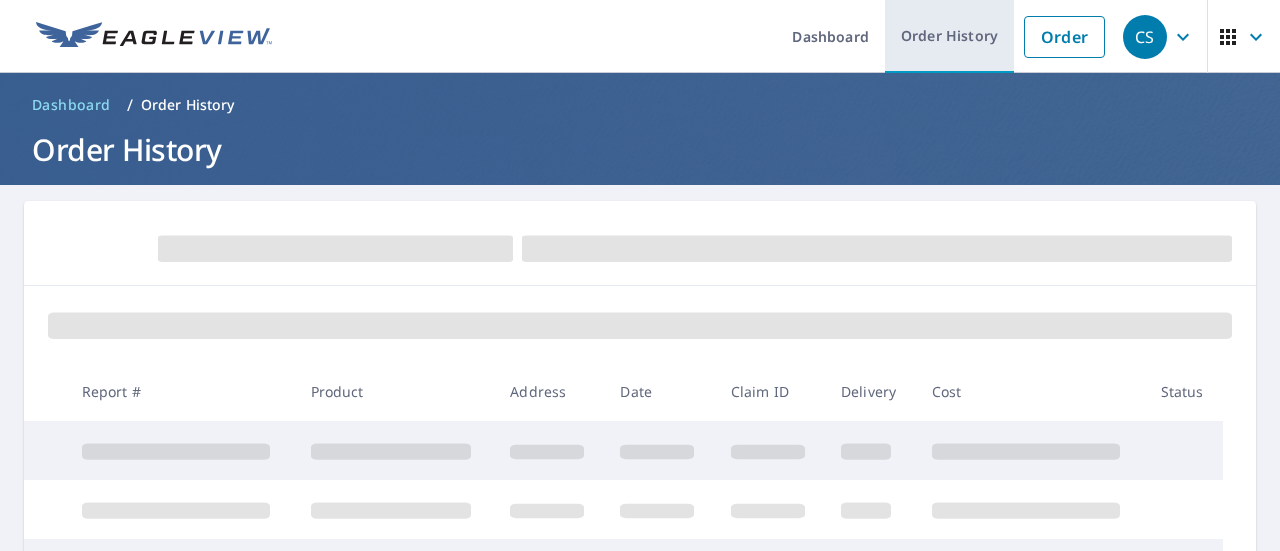 click on "Order History" at bounding box center [949, 36] 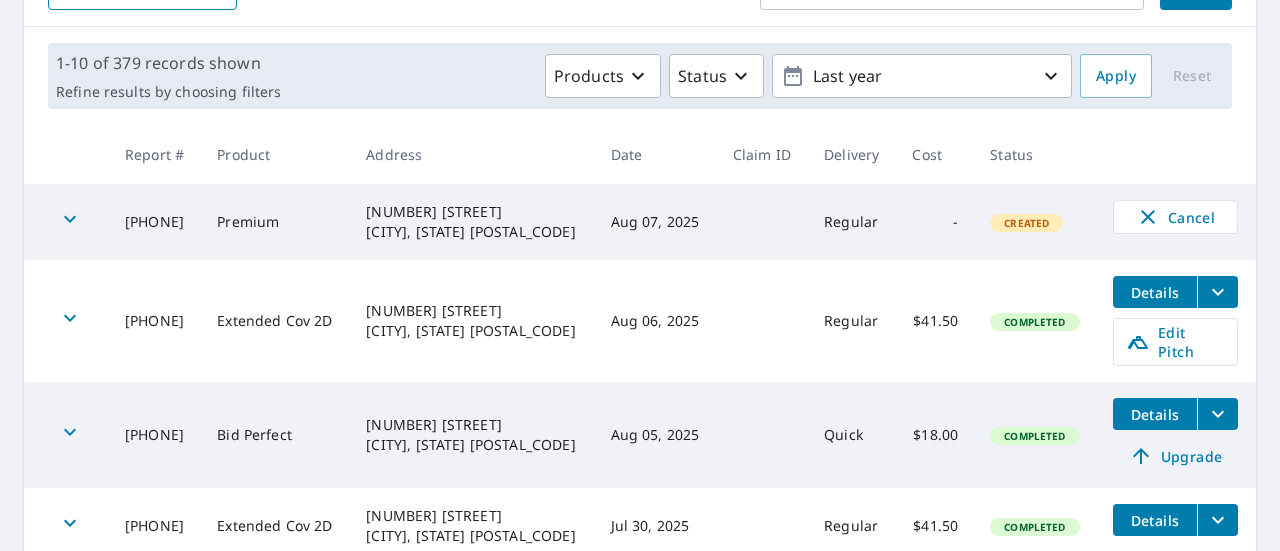 scroll, scrollTop: 261, scrollLeft: 0, axis: vertical 